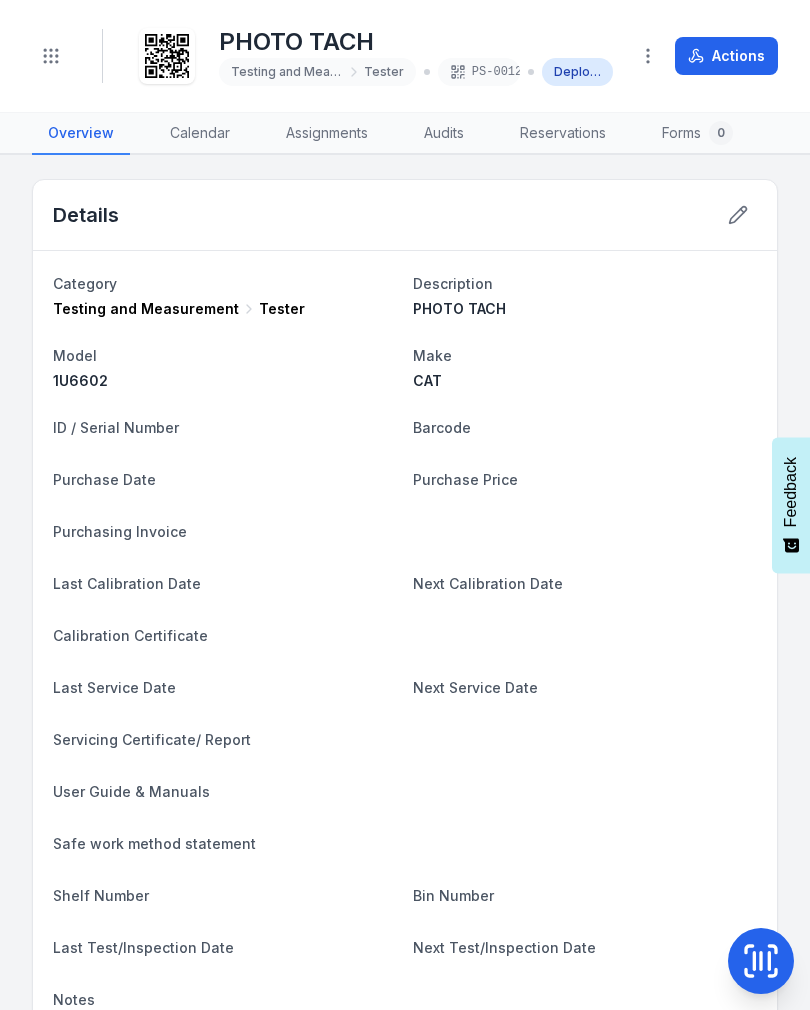 scroll, scrollTop: 0, scrollLeft: 0, axis: both 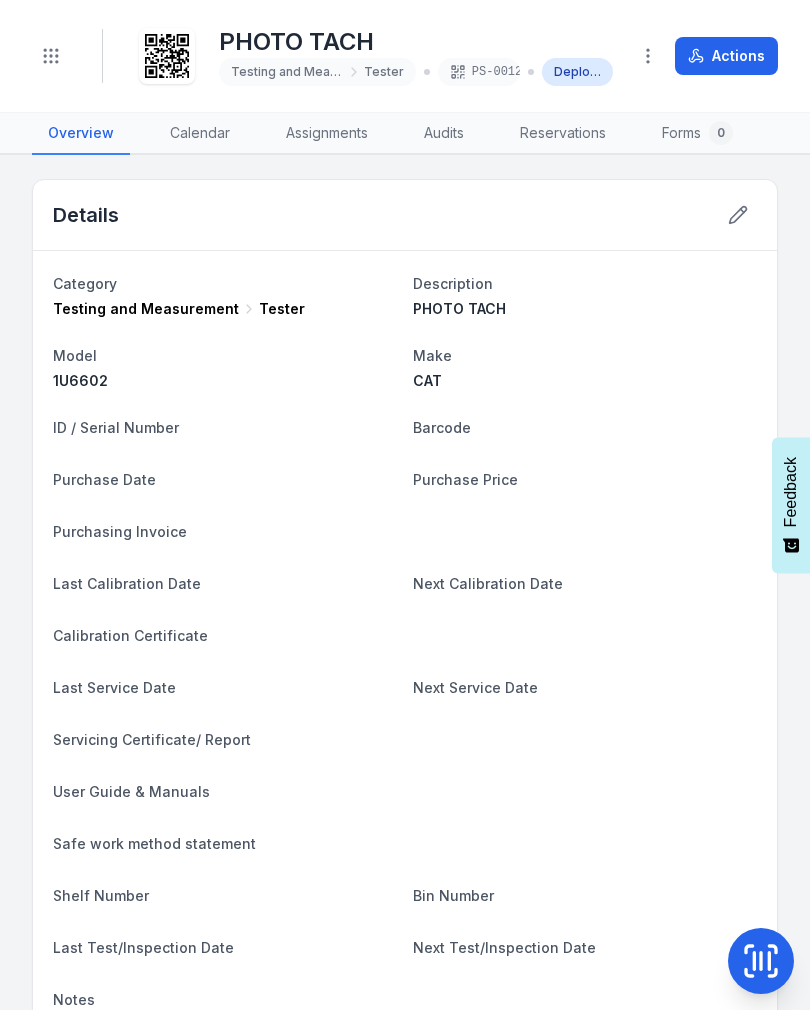 click on "Toggle Navigation" at bounding box center (67, 56) 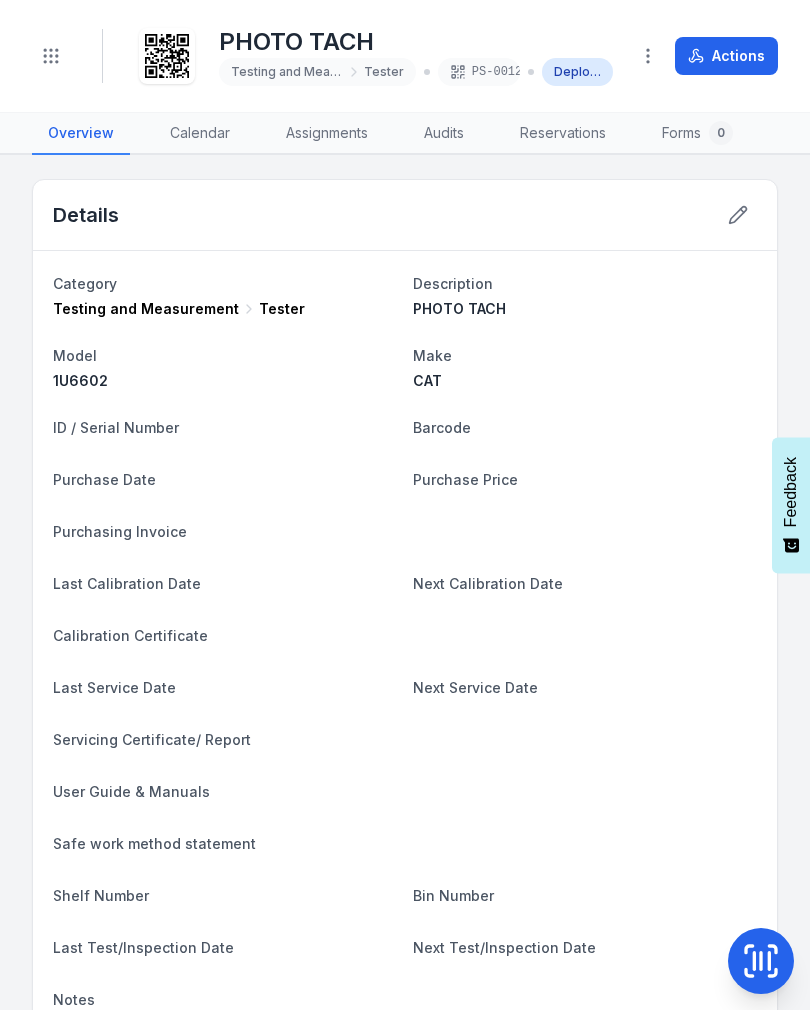 scroll, scrollTop: 0, scrollLeft: 0, axis: both 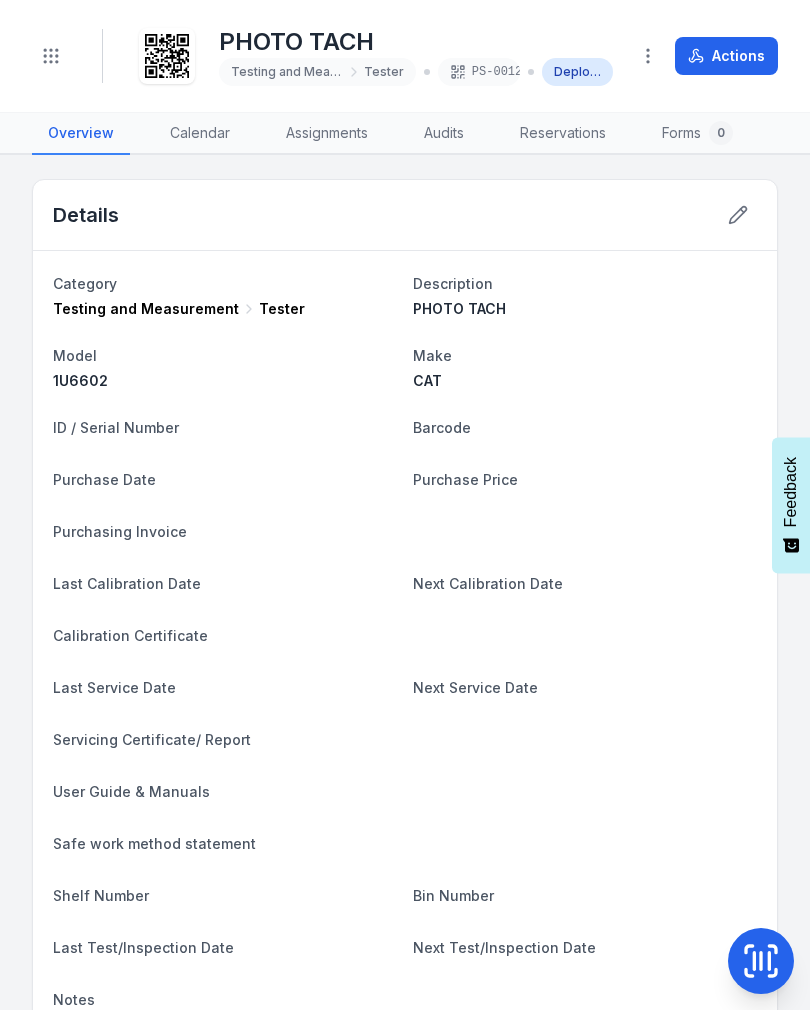 click on "Toggle Navigation PHOTO TACH Testing and Measurement Tester PS-0012 Deployed Actions" at bounding box center [405, 56] 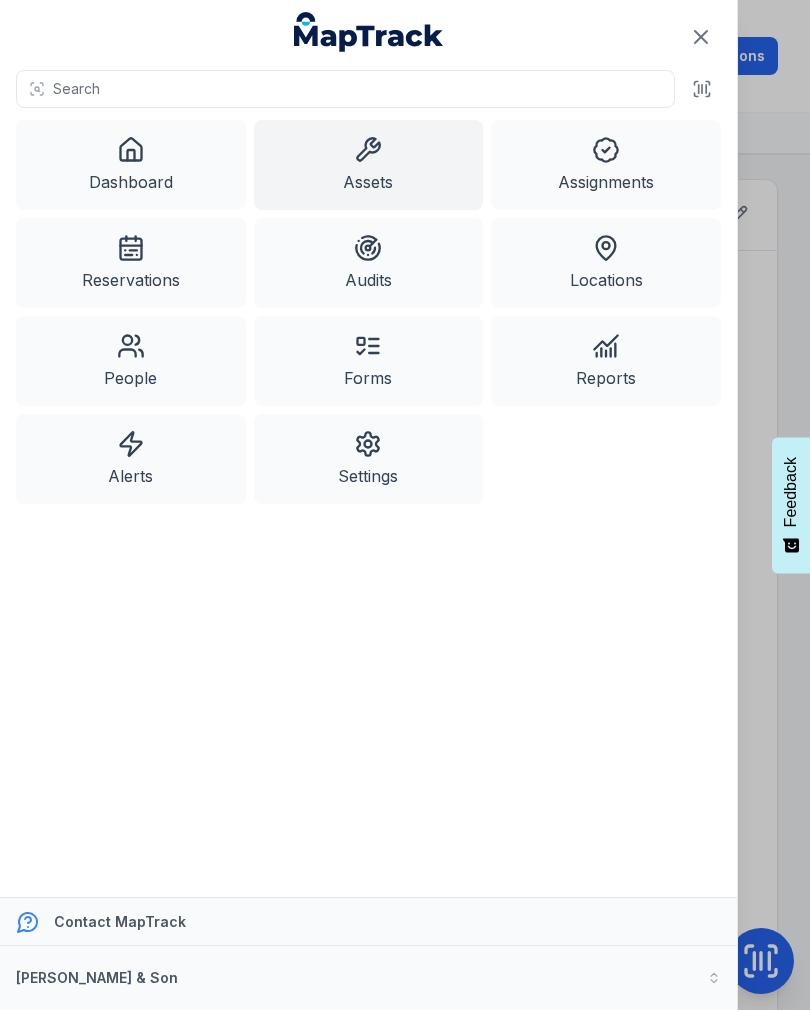 click on "Assets" at bounding box center (369, 165) 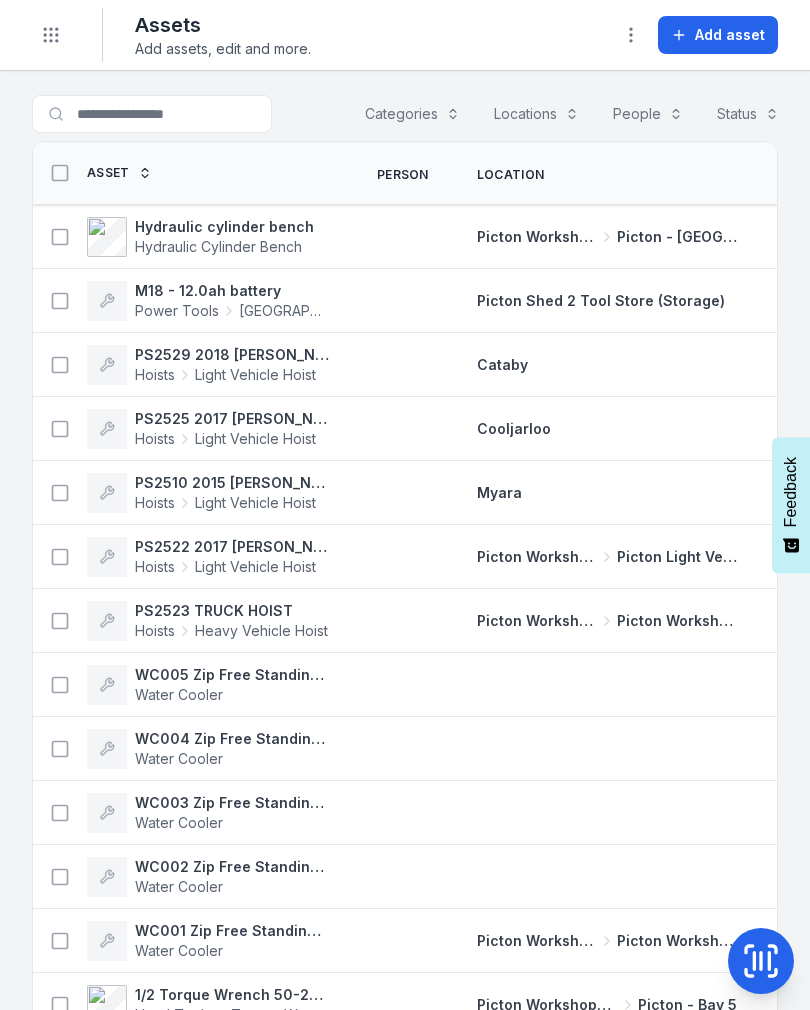scroll, scrollTop: 0, scrollLeft: 0, axis: both 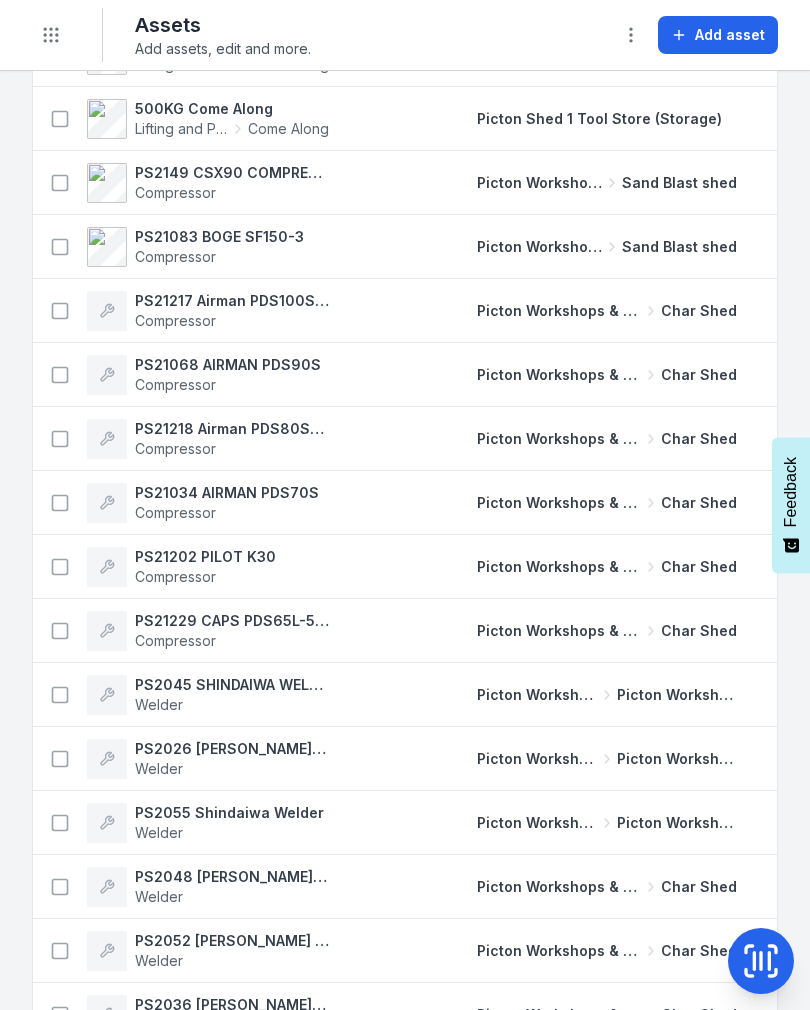 click 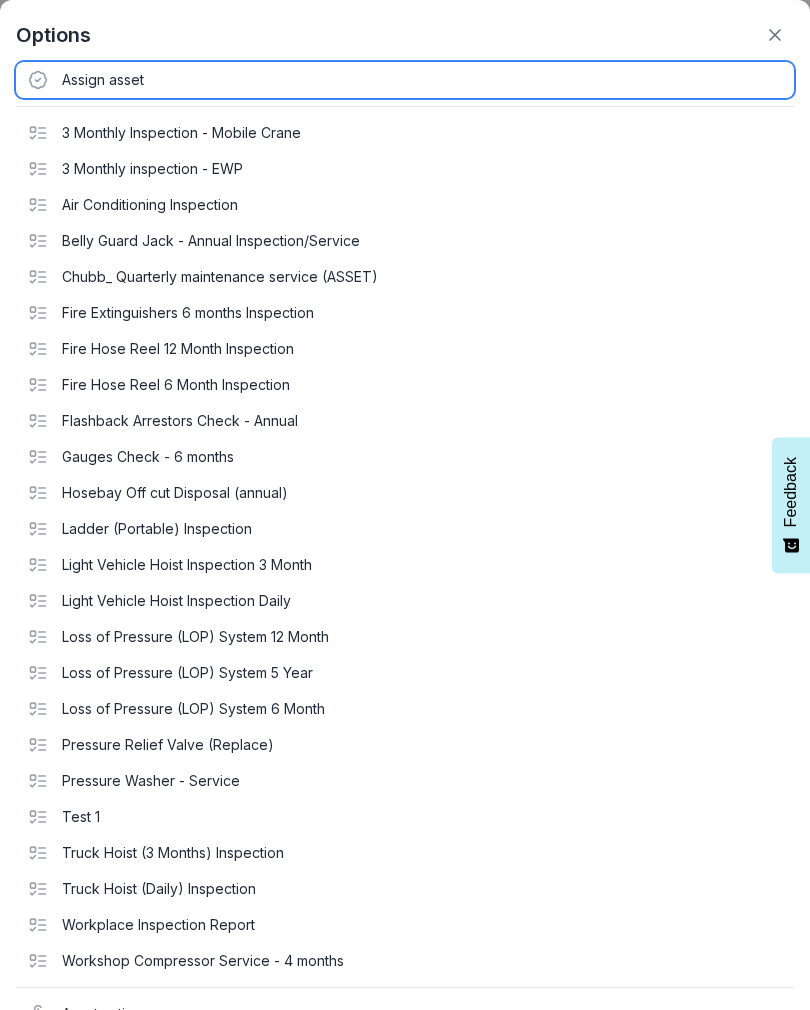 click on "Assign asset" at bounding box center [405, 80] 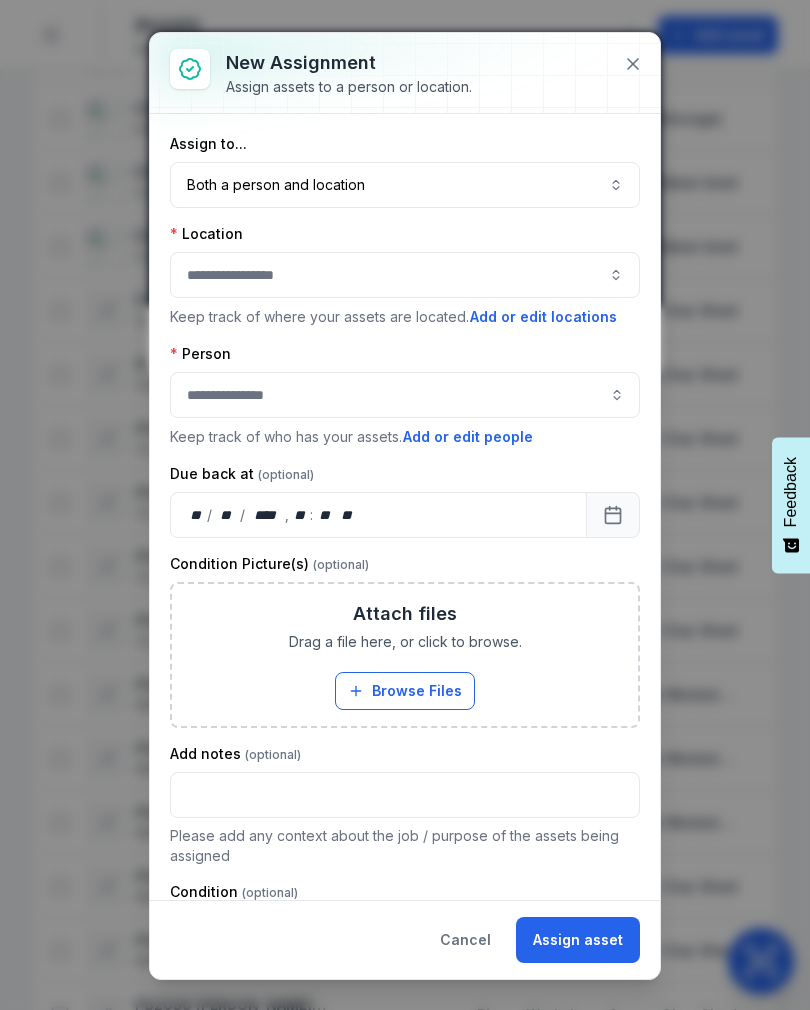 click on "Both a person and location ****" at bounding box center (405, 185) 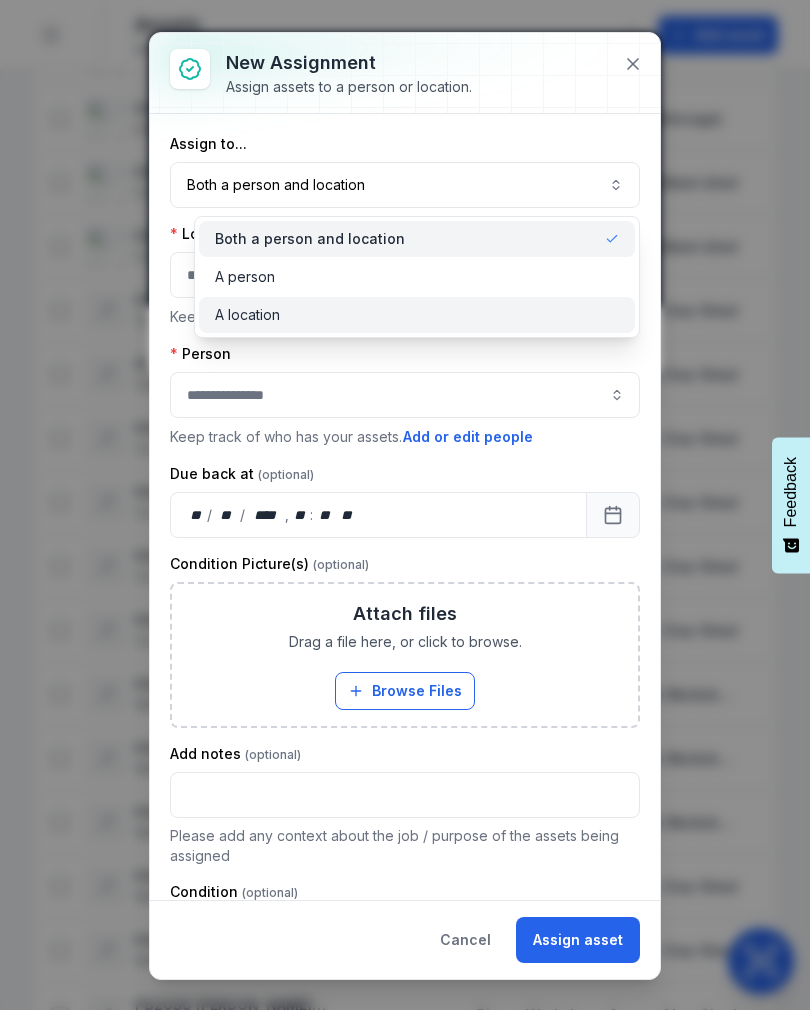 click on "A location" at bounding box center [417, 315] 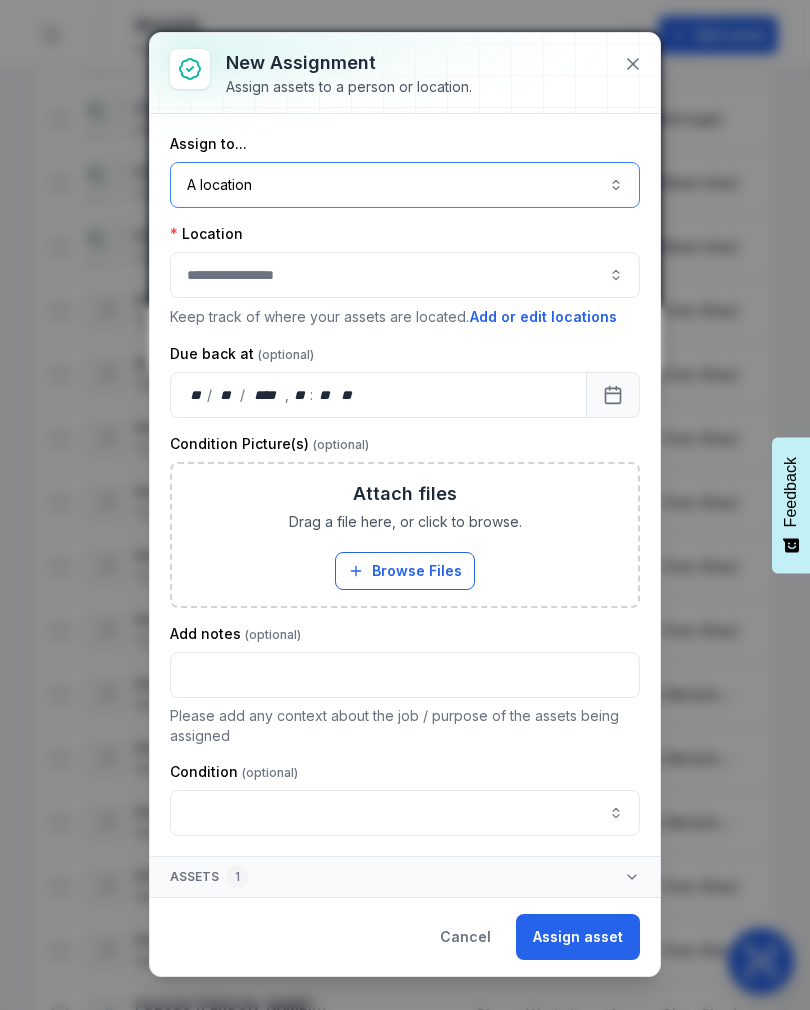 click at bounding box center [405, 275] 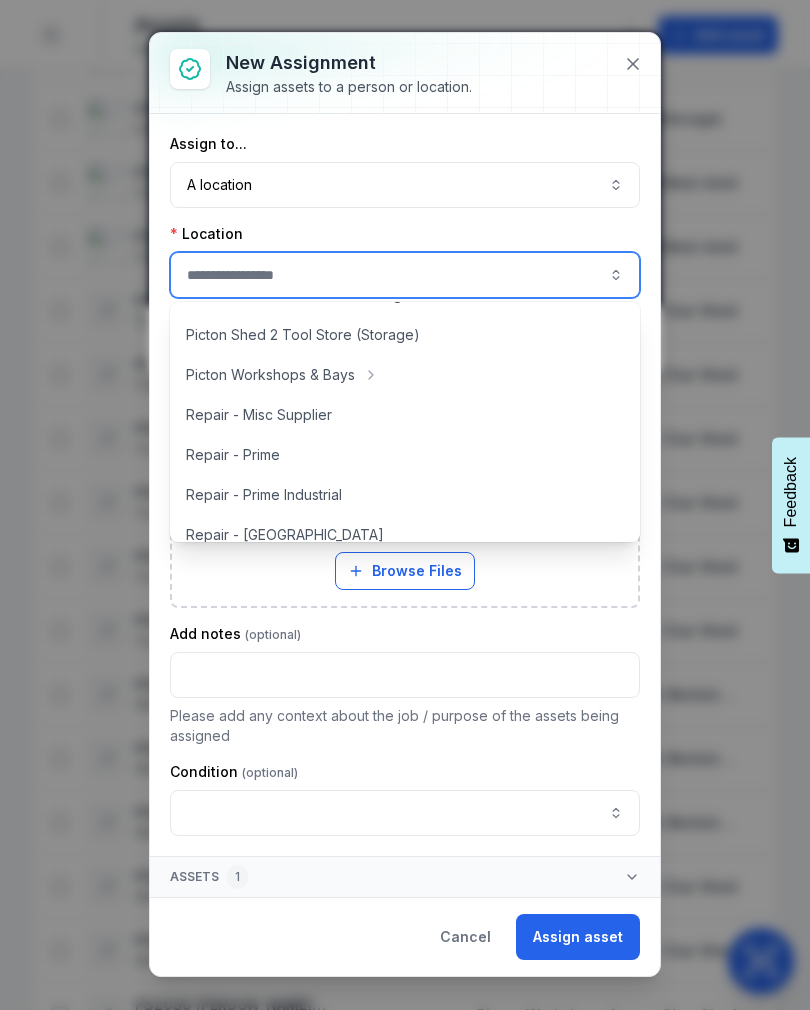 scroll, scrollTop: 436, scrollLeft: 0, axis: vertical 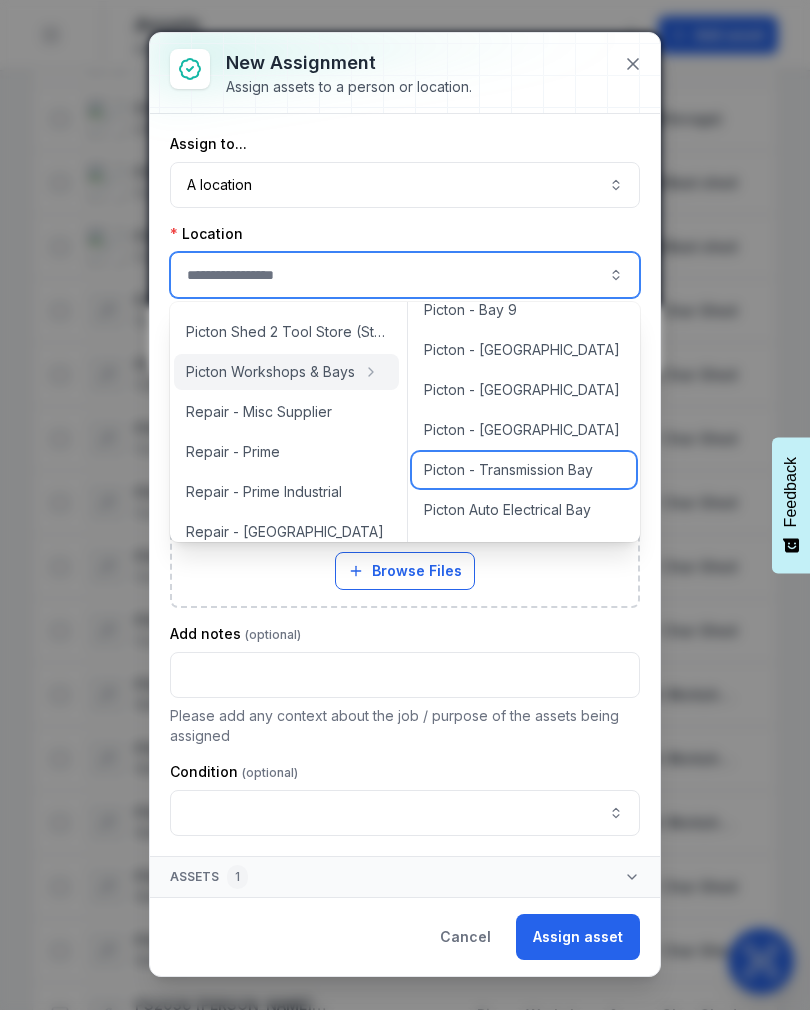 click on "Picton - Transmission Bay" at bounding box center [524, 470] 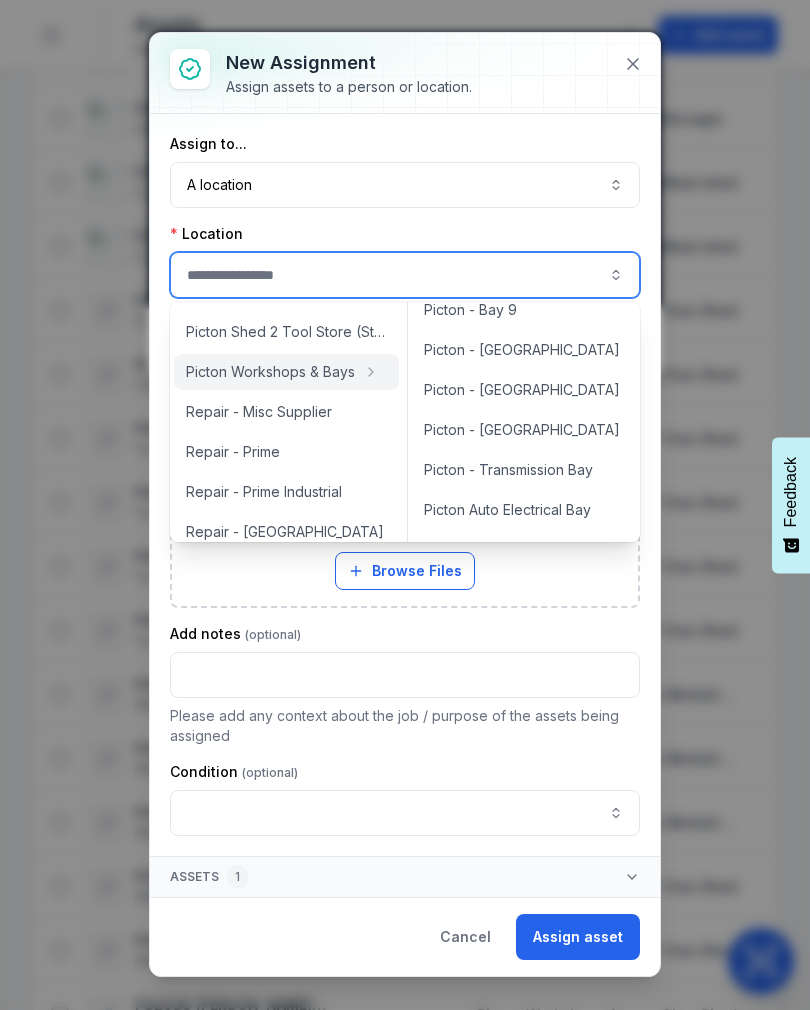 type on "**********" 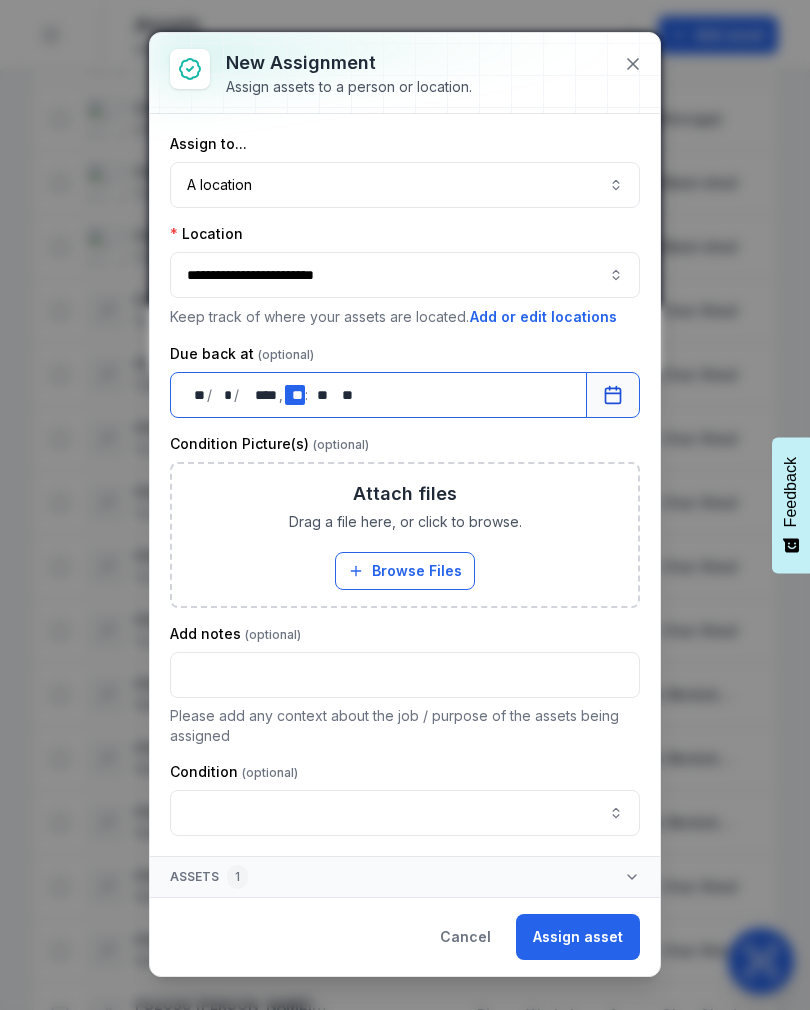 click on "** **" at bounding box center [295, 395] 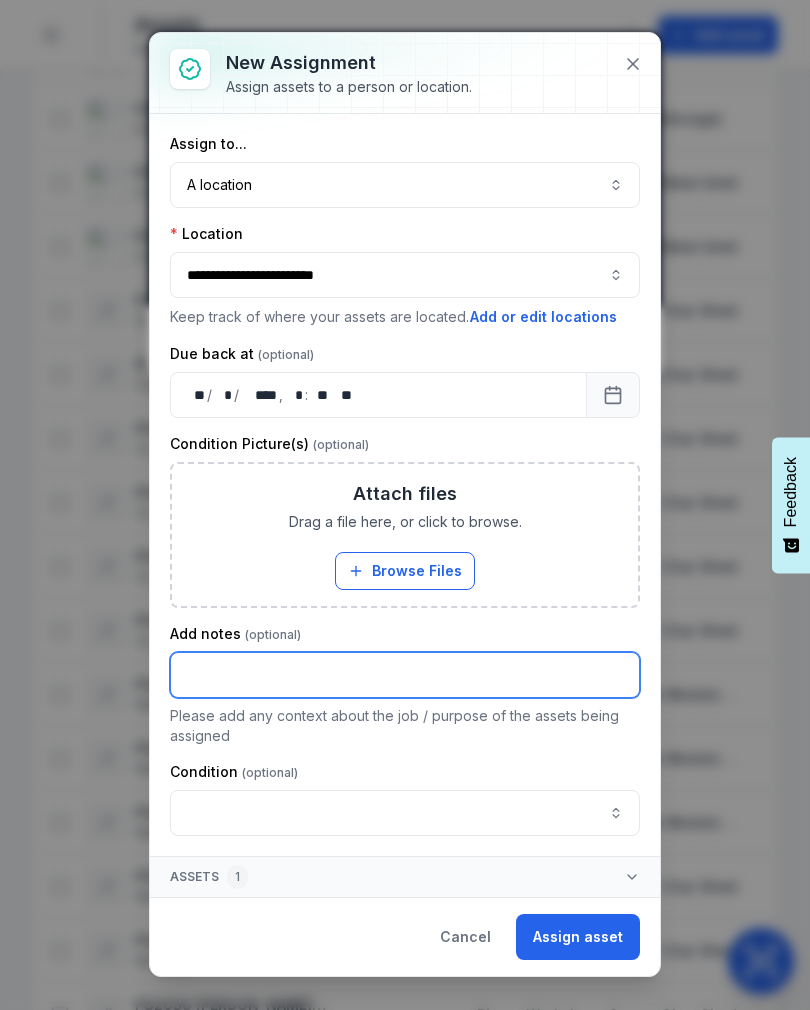 click at bounding box center [405, 675] 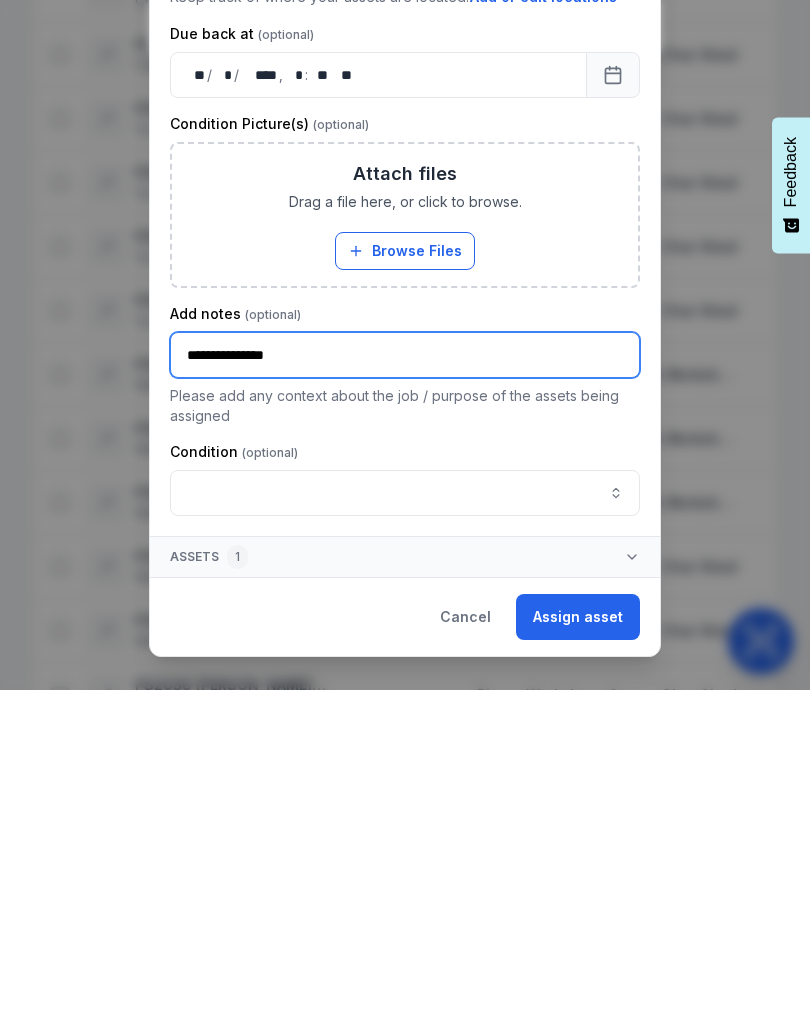 type on "**********" 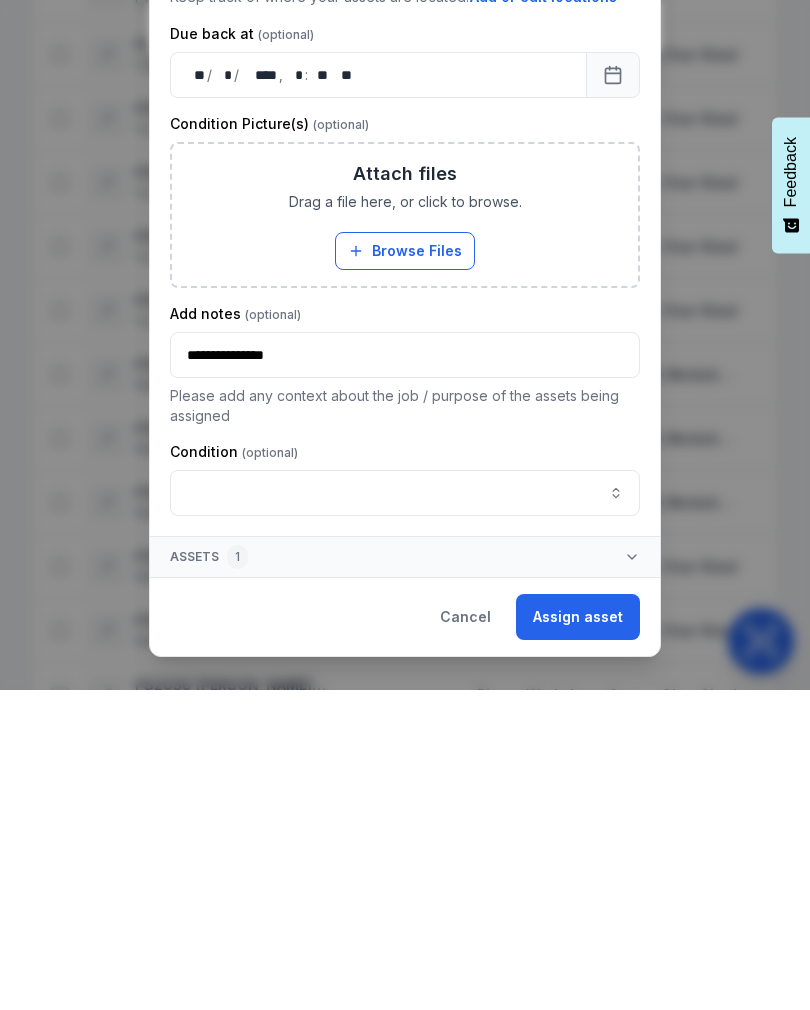 click on "Assign asset" at bounding box center (578, 937) 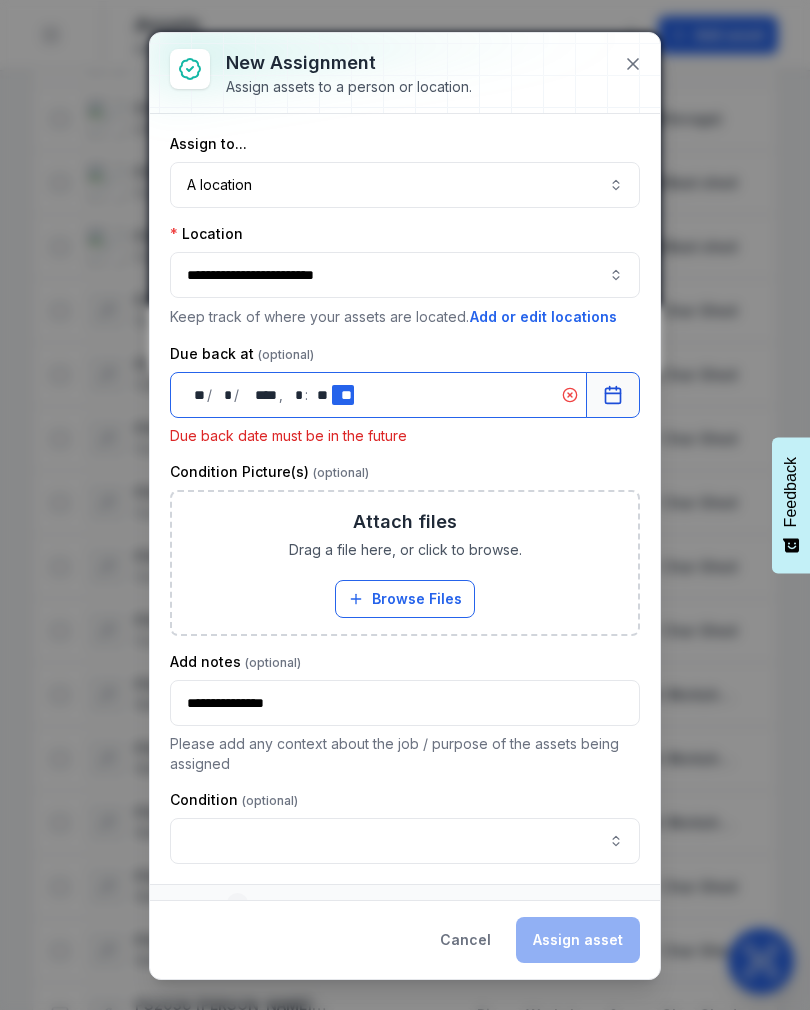 click on "** **" at bounding box center [343, 395] 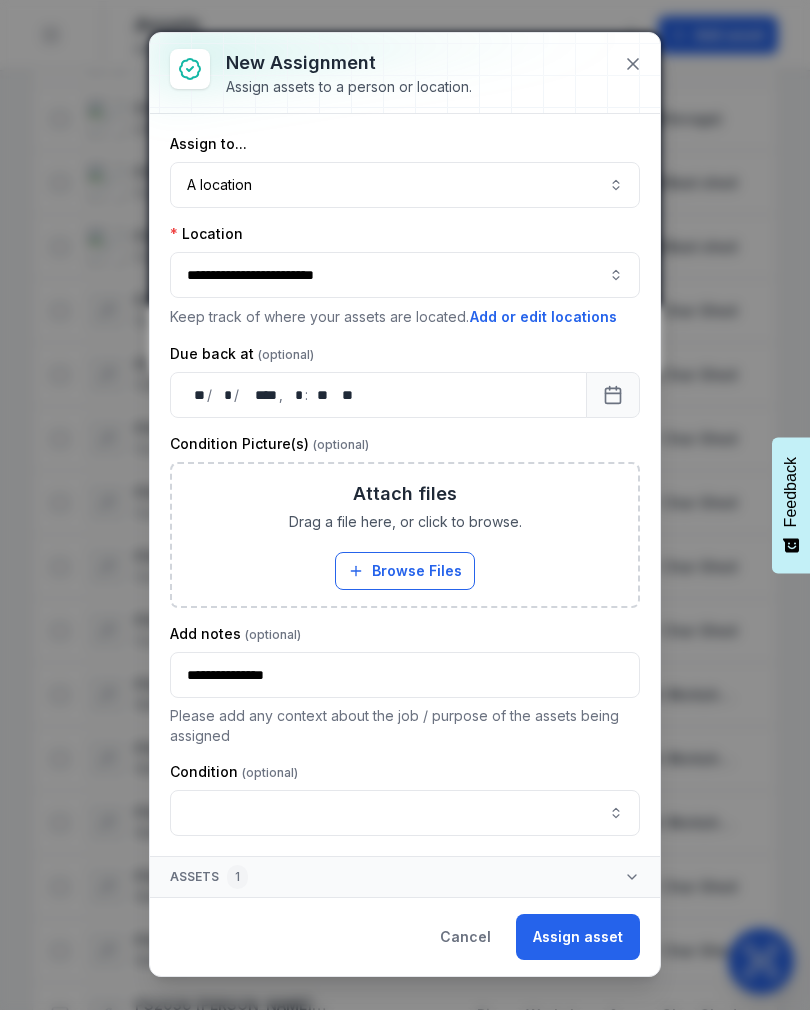 click on "Assign asset" at bounding box center (578, 937) 